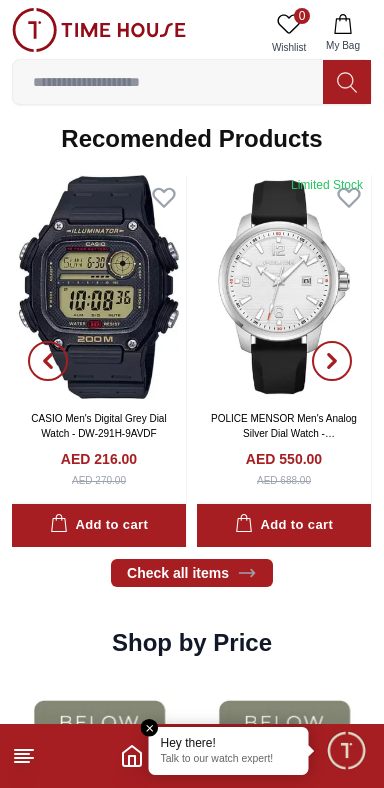 scroll, scrollTop: 1885, scrollLeft: 0, axis: vertical 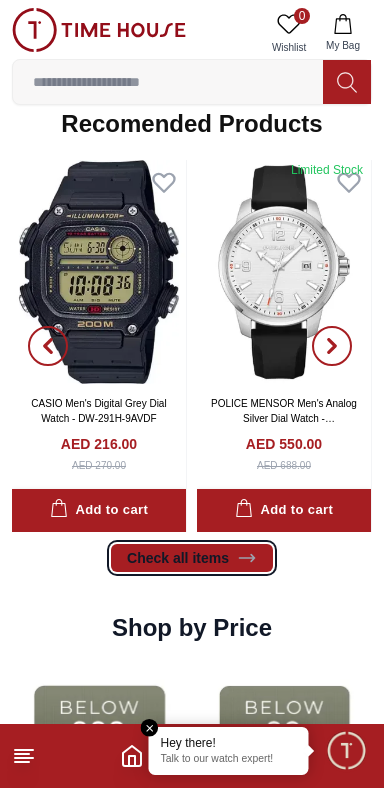 click 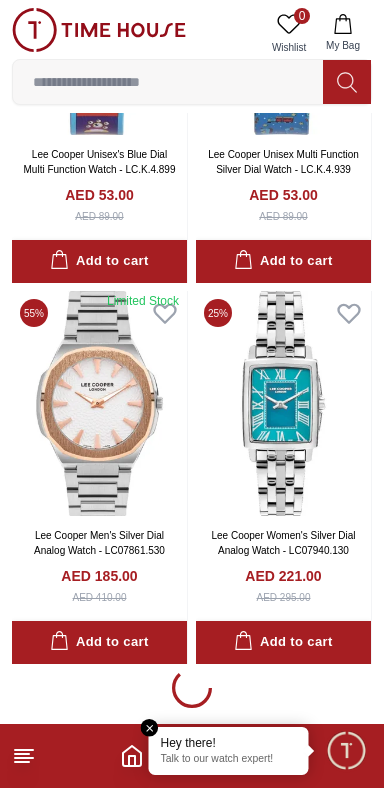 scroll, scrollTop: 3591, scrollLeft: 0, axis: vertical 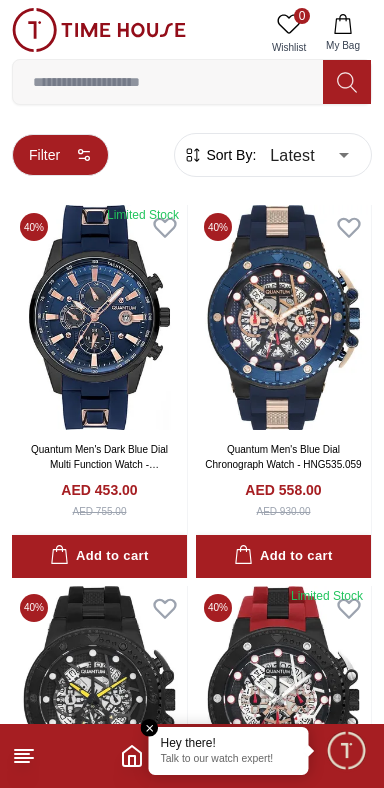 click on "Filter" at bounding box center [60, 155] 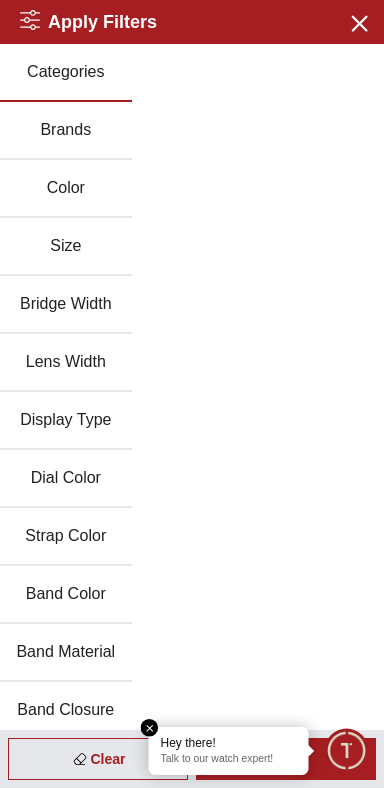 click on "Brands" at bounding box center (66, 131) 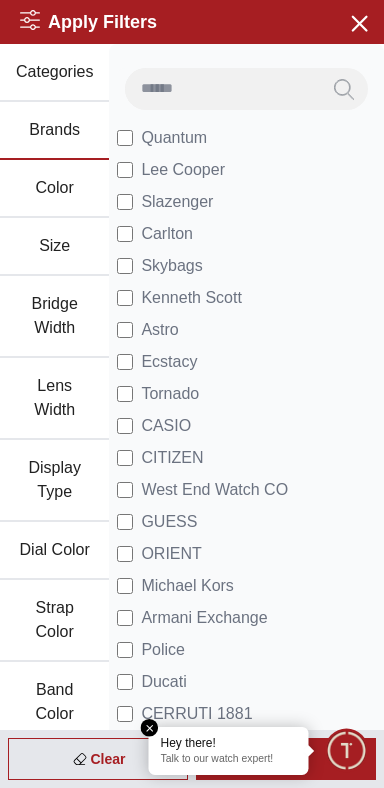 click at bounding box center (222, 88) 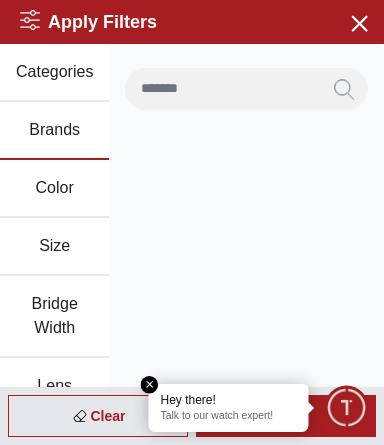 type on "*******" 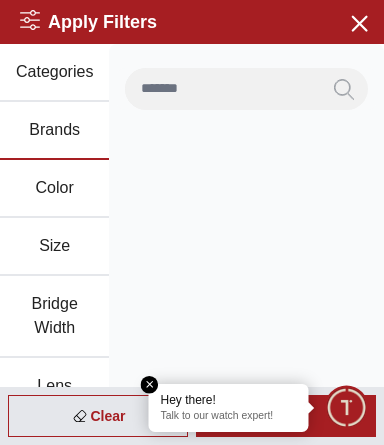 click on "Hey there! Talk to our watch expert!" at bounding box center [229, 408] 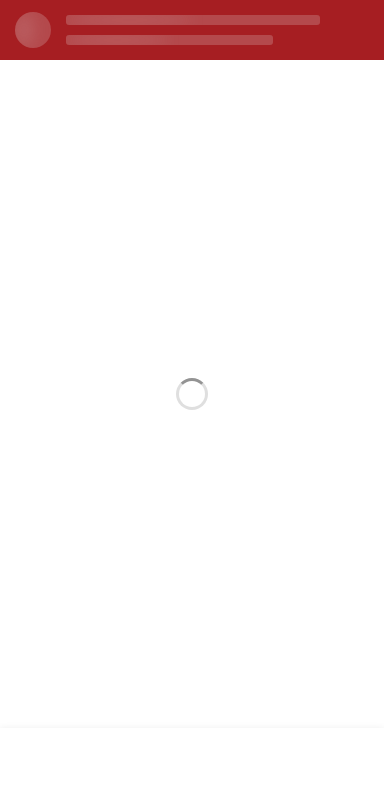 scroll, scrollTop: 0, scrollLeft: 0, axis: both 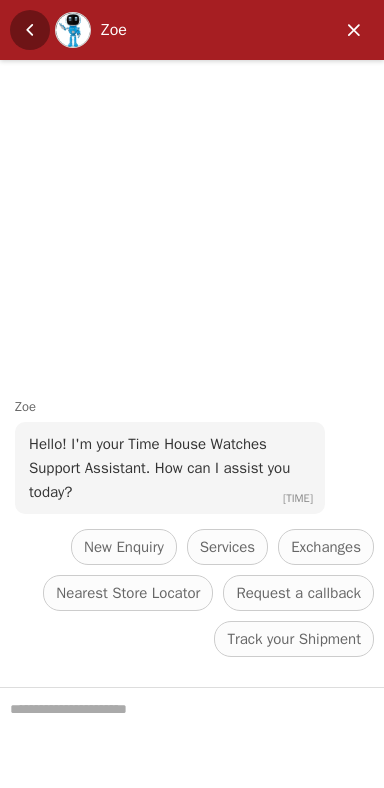 click at bounding box center (30, 30) 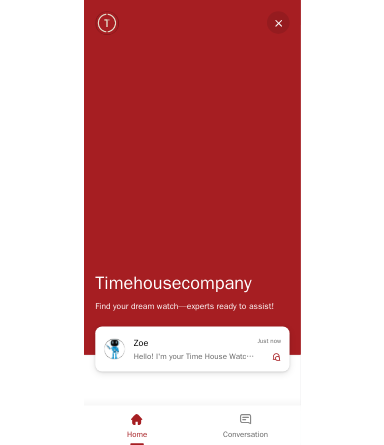 scroll, scrollTop: 346, scrollLeft: 0, axis: vertical 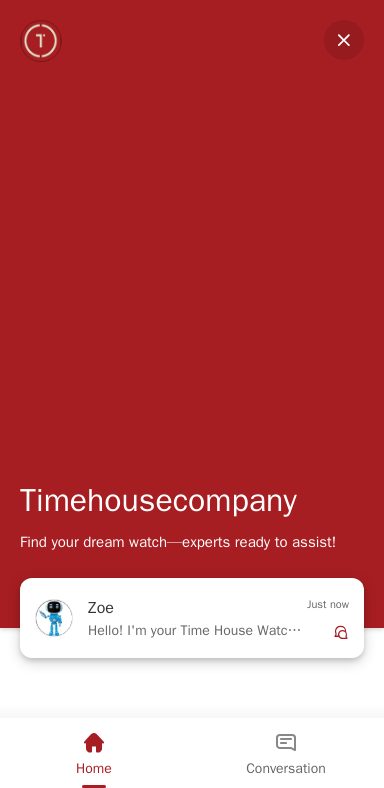 click on "Zoe" at bounding box center [181, 609] 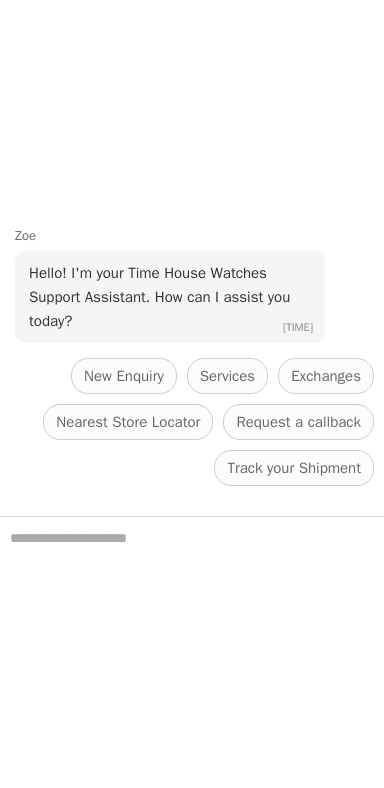 scroll, scrollTop: 495, scrollLeft: 0, axis: vertical 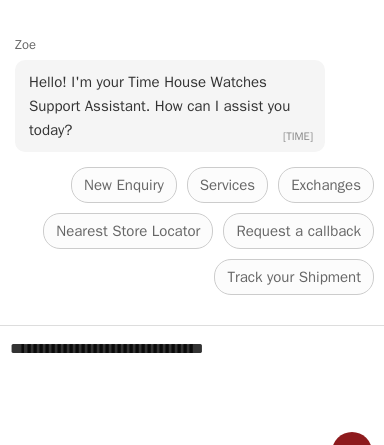 type on "**********" 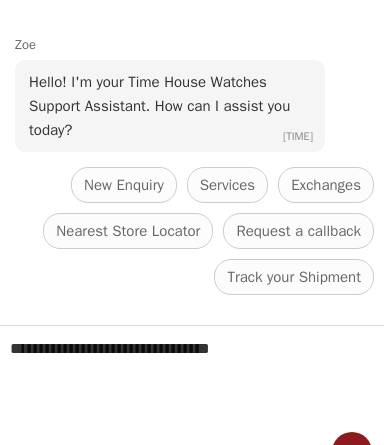 type 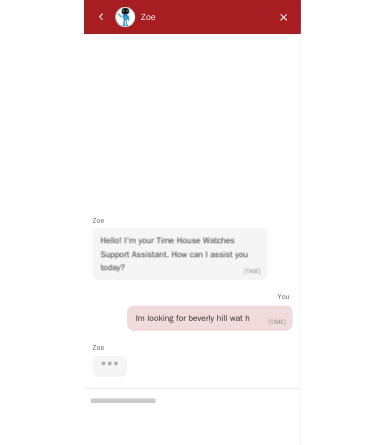 scroll, scrollTop: 665, scrollLeft: 0, axis: vertical 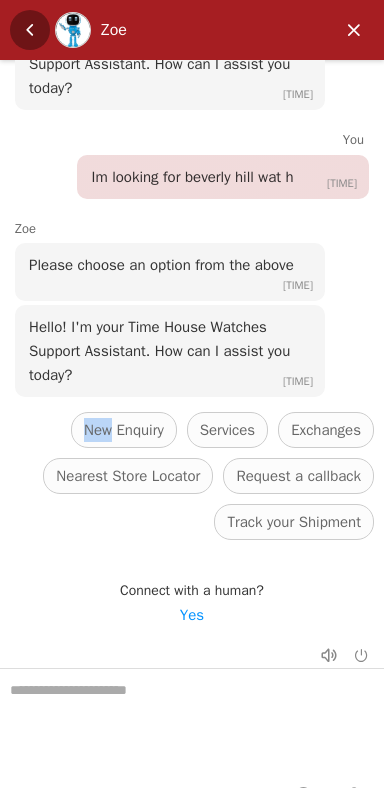 click at bounding box center (30, 30) 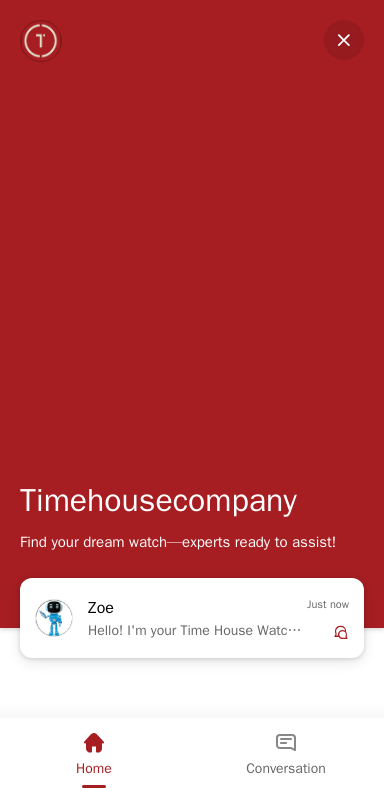 click at bounding box center (94, 743) 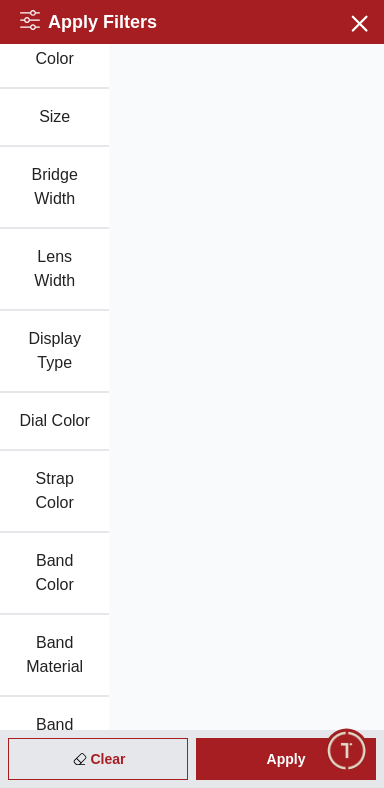 scroll, scrollTop: 0, scrollLeft: 0, axis: both 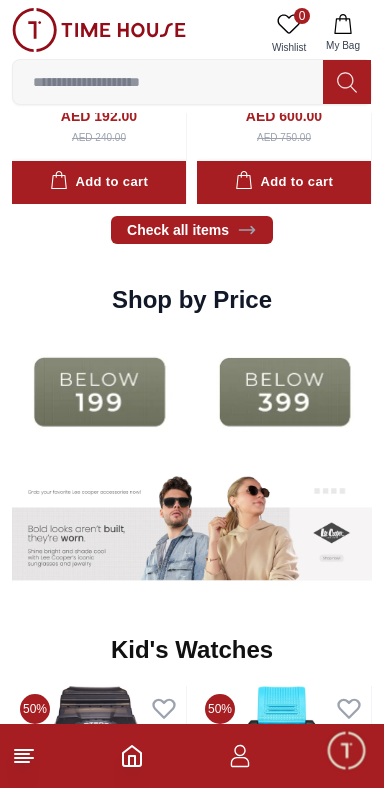 click at bounding box center [99, 392] 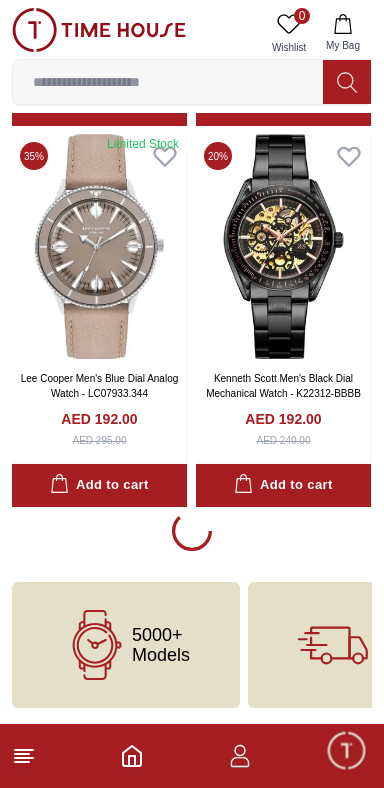 scroll, scrollTop: 3550, scrollLeft: 0, axis: vertical 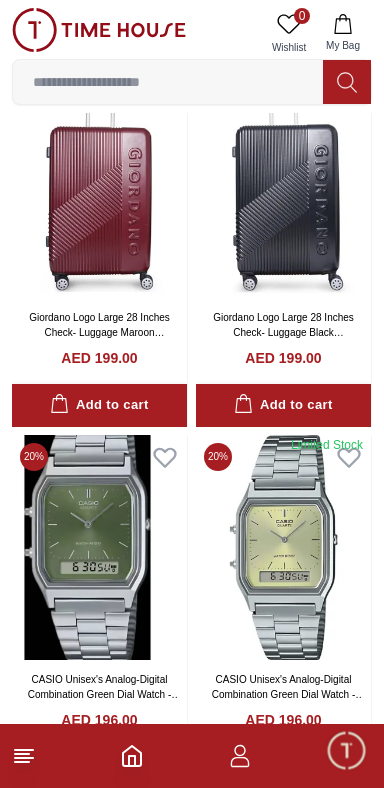 click at bounding box center [168, 82] 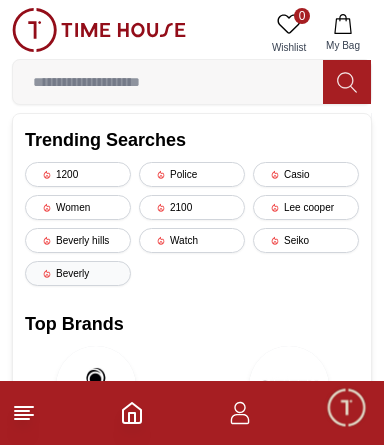 click on "Beverly" at bounding box center (78, 273) 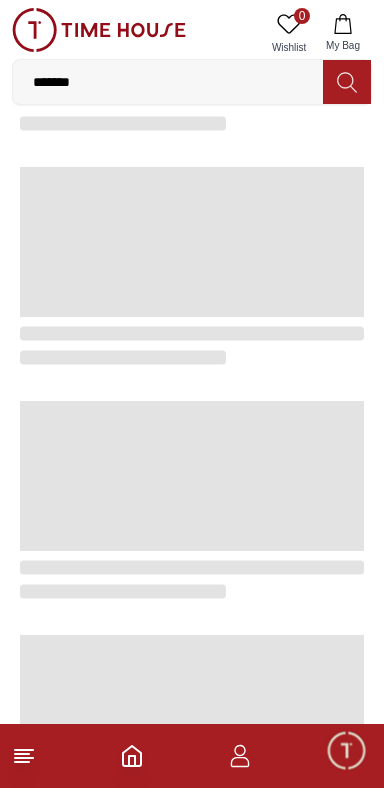 scroll, scrollTop: 0, scrollLeft: 0, axis: both 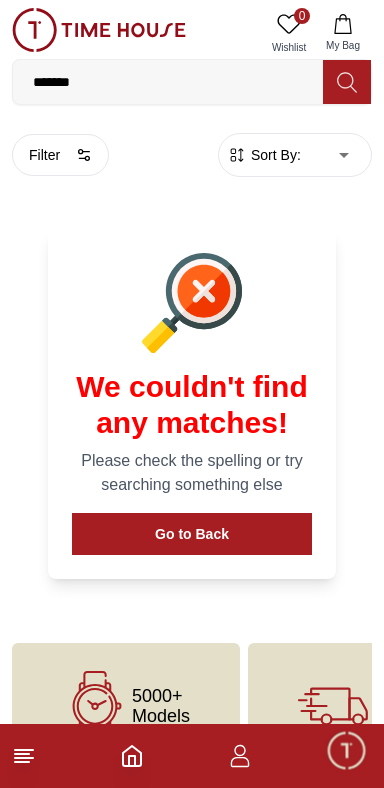 click on "*******" at bounding box center [168, 82] 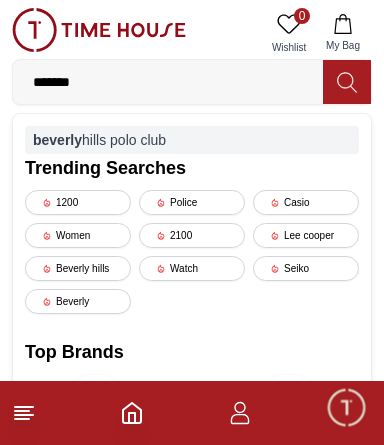 click on "beverly  hills polo club" at bounding box center (192, 140) 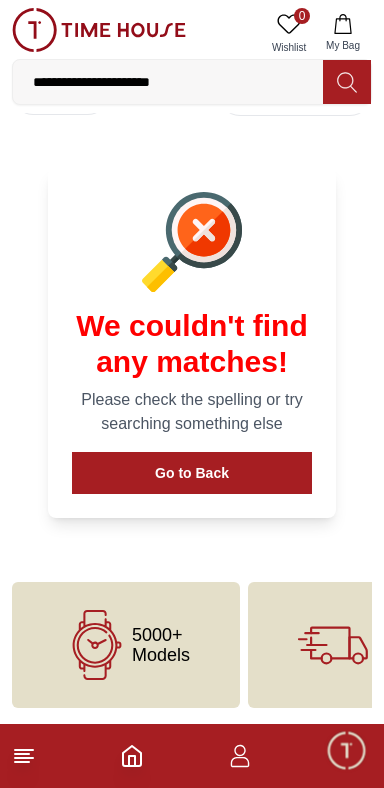 scroll, scrollTop: 70, scrollLeft: 0, axis: vertical 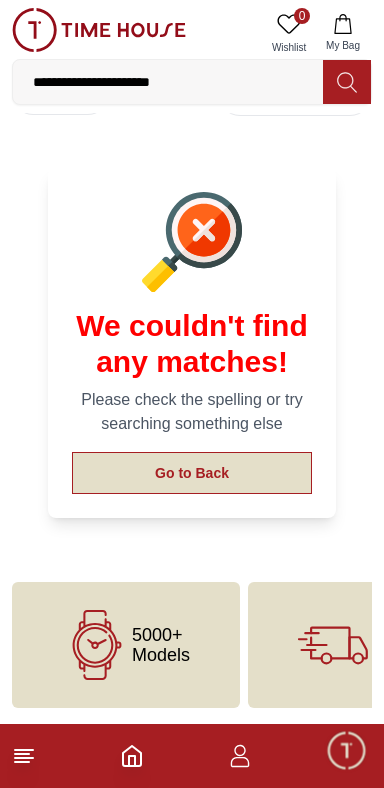 click on "Go to Back" at bounding box center (192, 473) 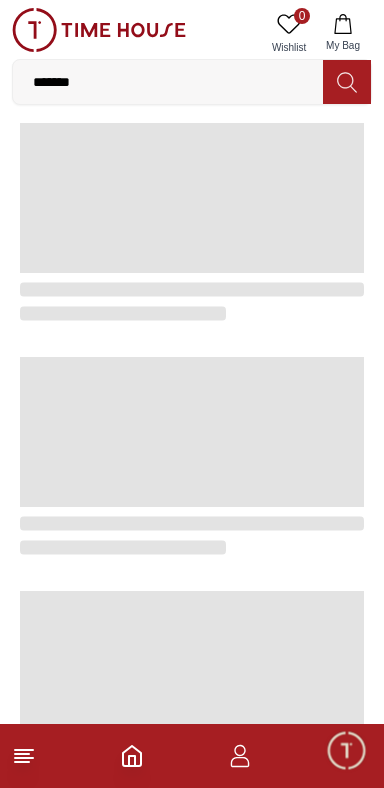 scroll, scrollTop: 0, scrollLeft: 0, axis: both 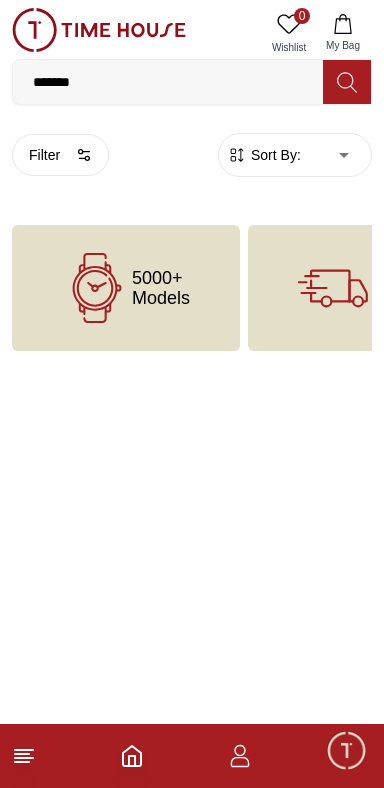 click on "5000+ Models" at bounding box center (126, 288) 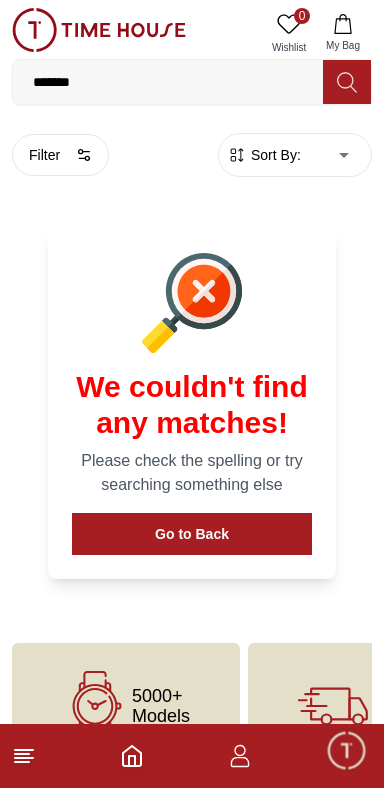 click 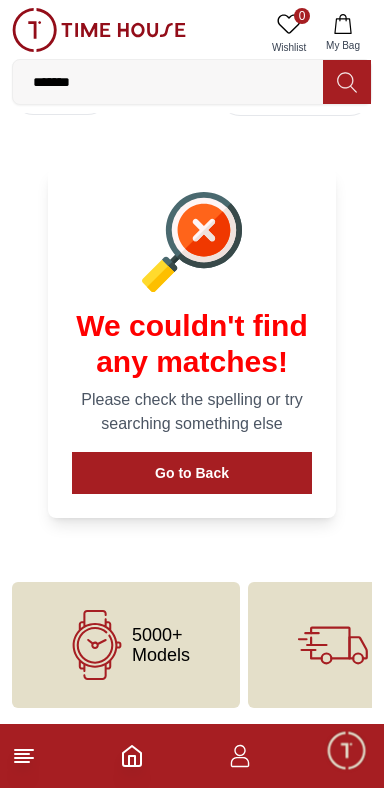 scroll, scrollTop: 74, scrollLeft: 0, axis: vertical 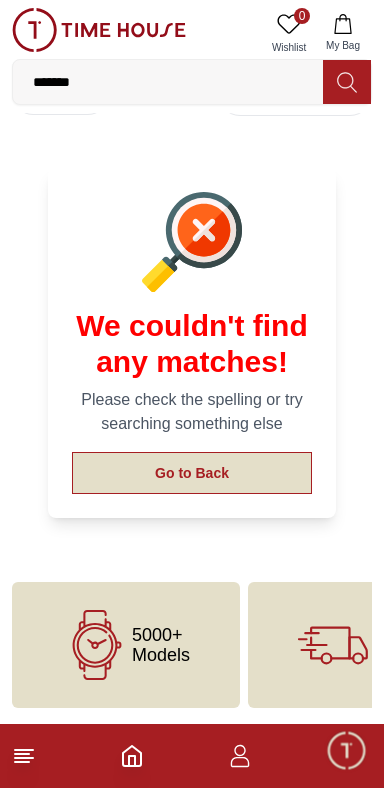 click on "Go to Back" at bounding box center (192, 473) 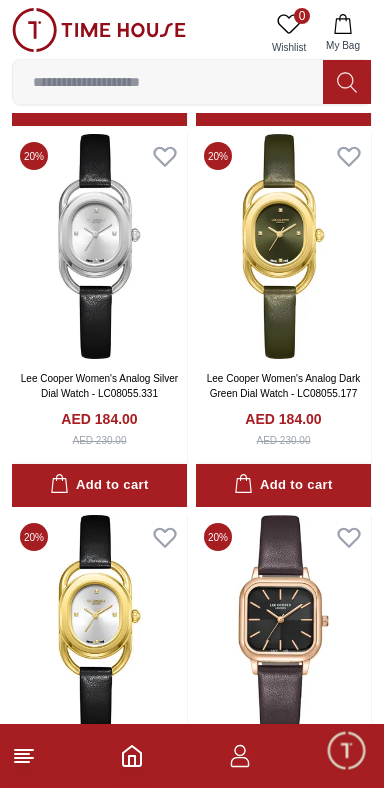 scroll, scrollTop: 3591, scrollLeft: 0, axis: vertical 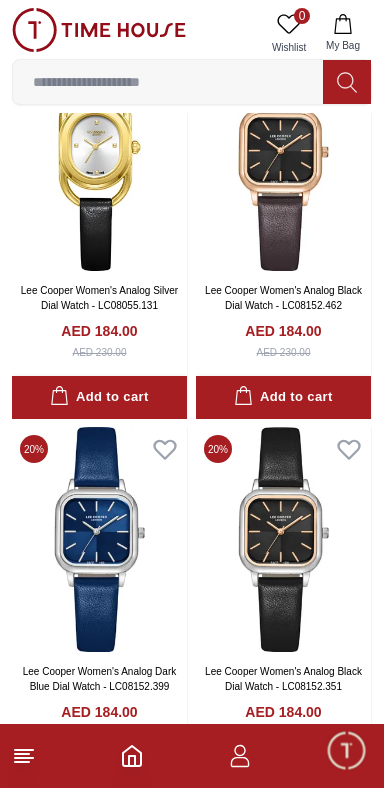 click 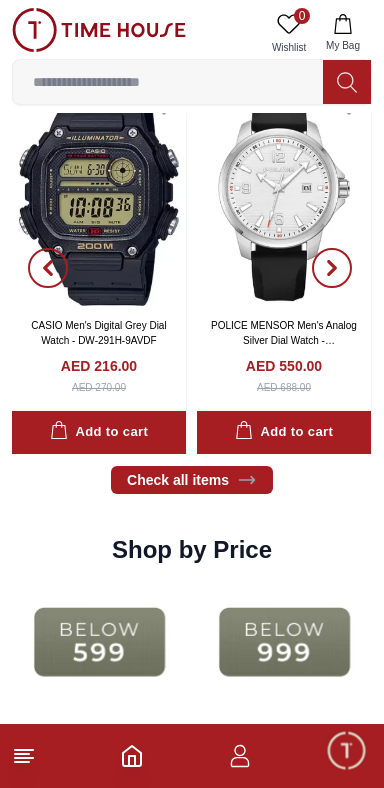 scroll, scrollTop: 1960, scrollLeft: 0, axis: vertical 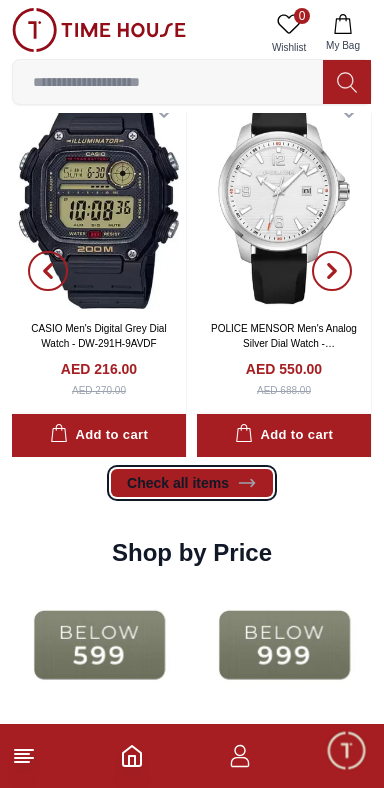 click 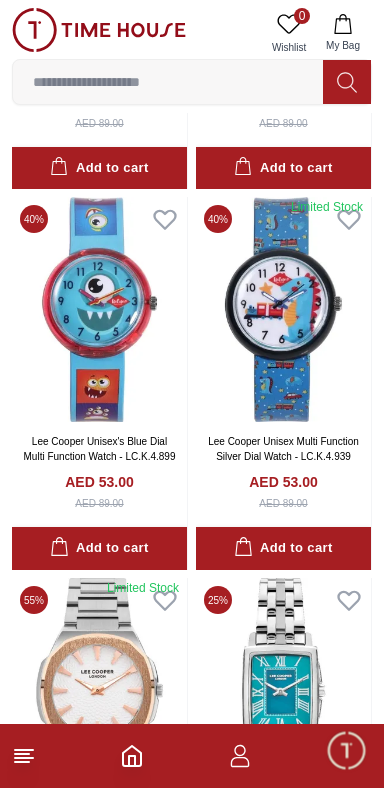 scroll, scrollTop: 3591, scrollLeft: 0, axis: vertical 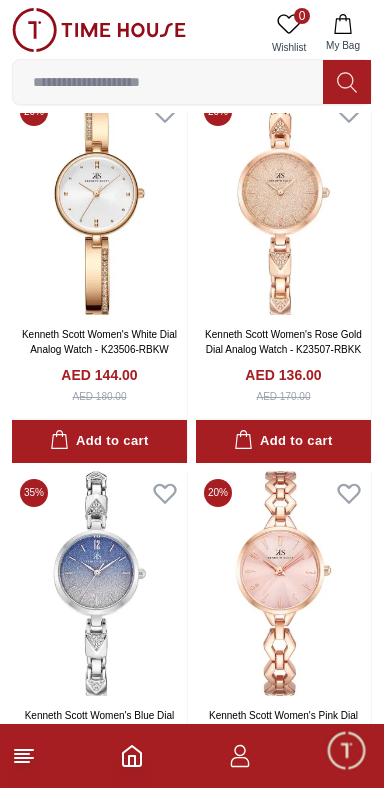 click at bounding box center [168, 82] 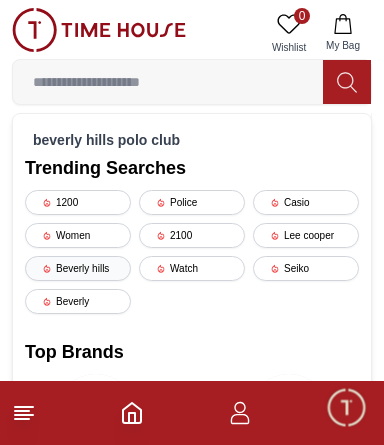 click on "Beverly hills" at bounding box center [78, 268] 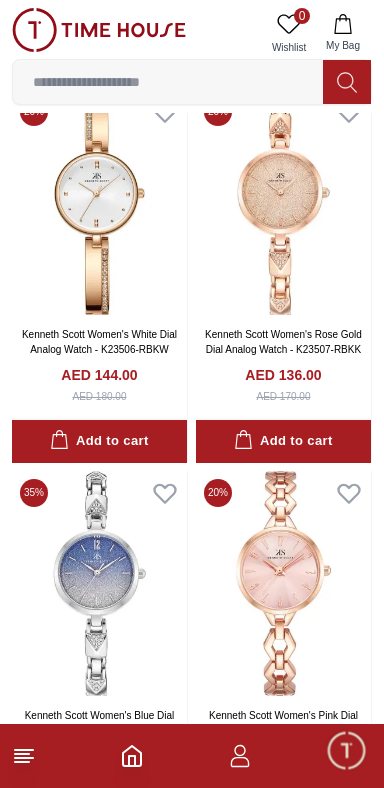 type on "******" 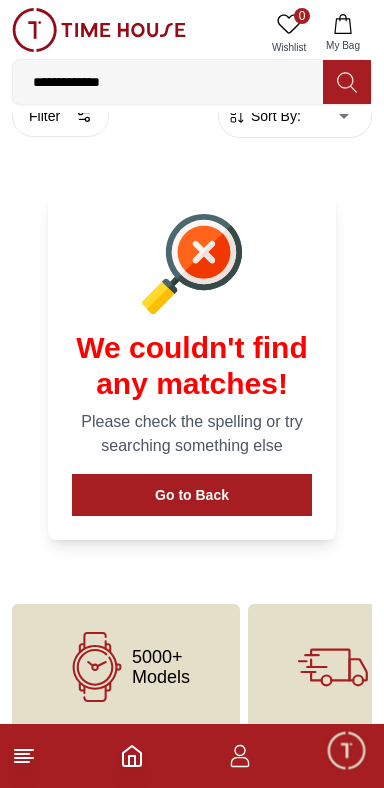 scroll, scrollTop: 39, scrollLeft: 0, axis: vertical 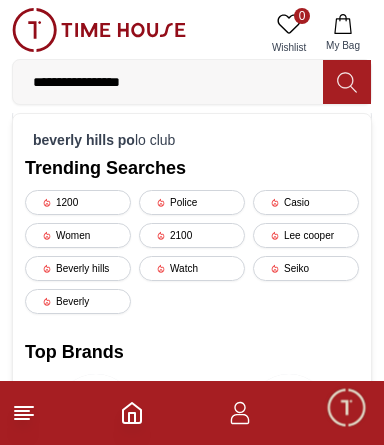 type on "**********" 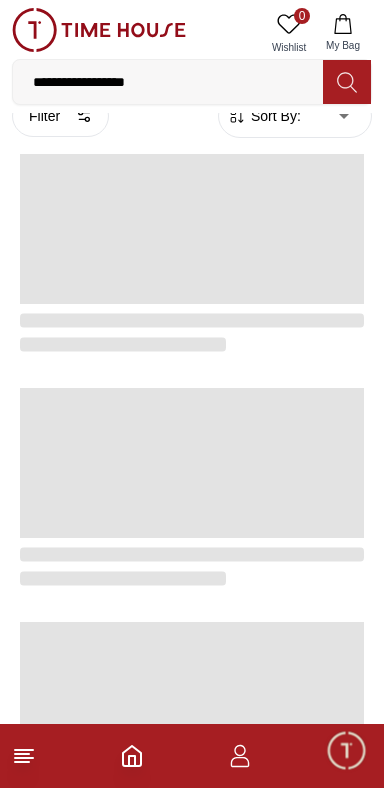 scroll, scrollTop: 0, scrollLeft: 0, axis: both 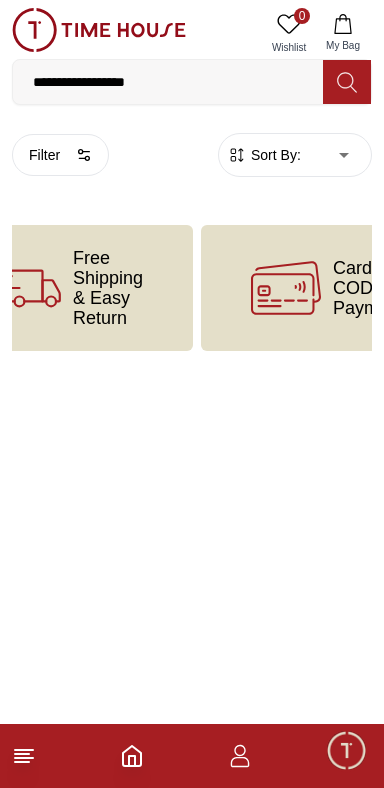 click on "**********" at bounding box center [192, 175] 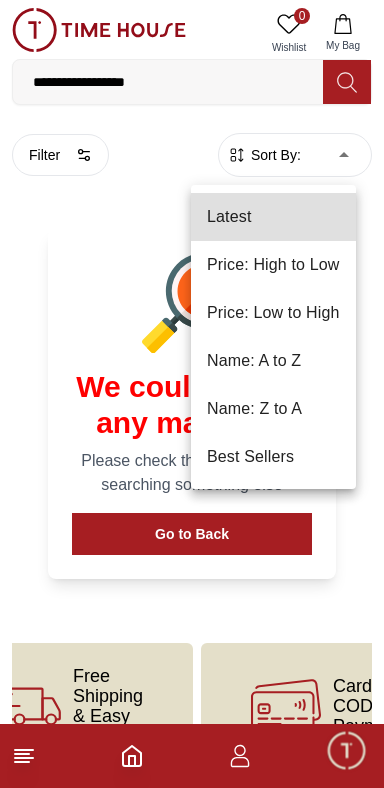 click on "Latest" at bounding box center (273, 217) 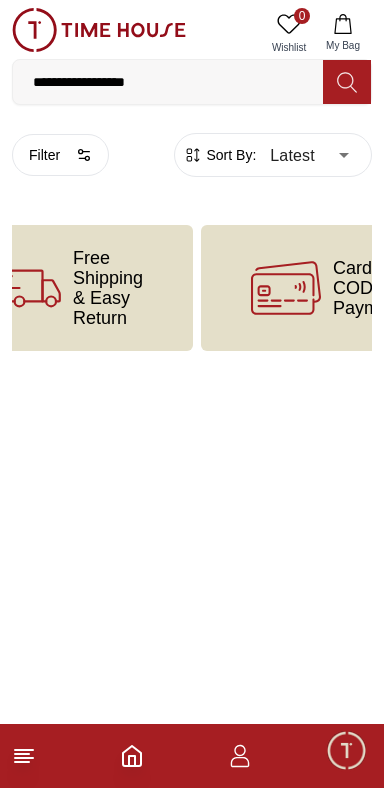 click on "**********" at bounding box center (192, 175) 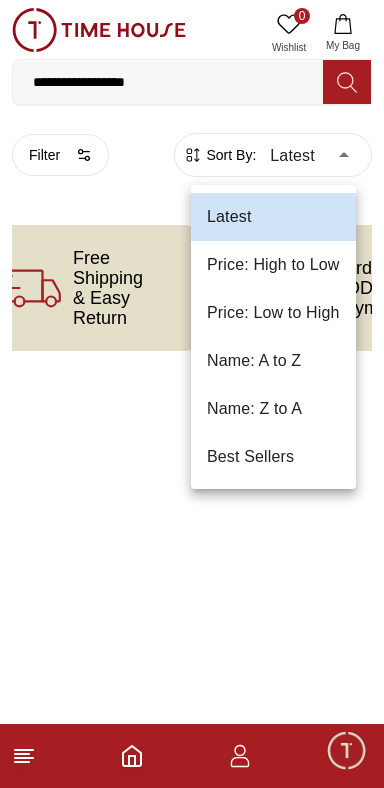 click on "Price: Low to High" at bounding box center (273, 313) 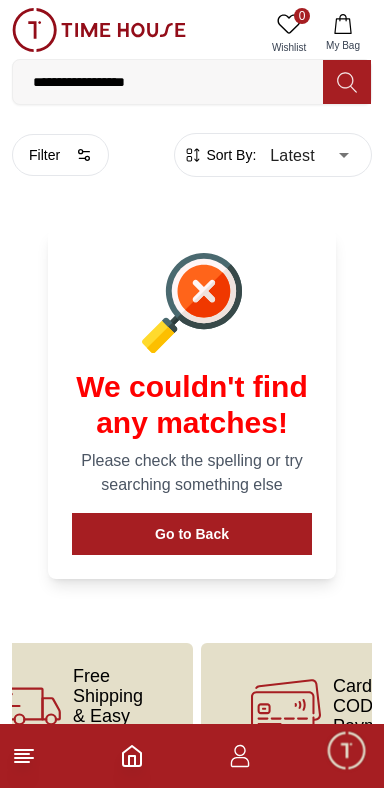 type on "*" 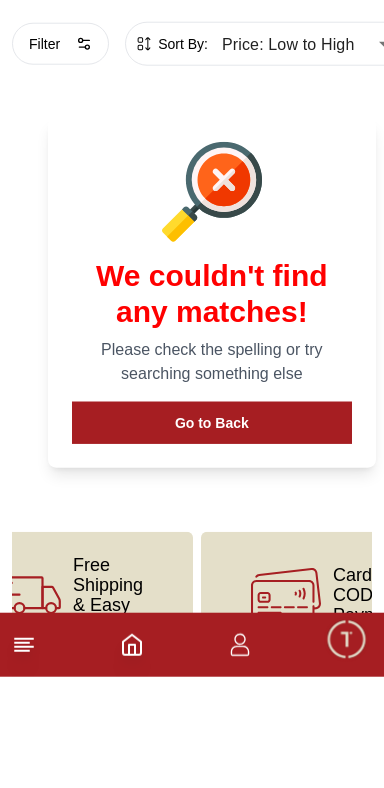 click 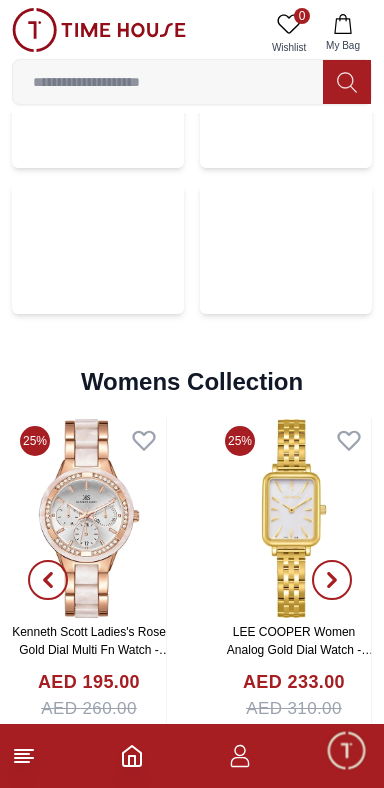 scroll, scrollTop: 4009, scrollLeft: 0, axis: vertical 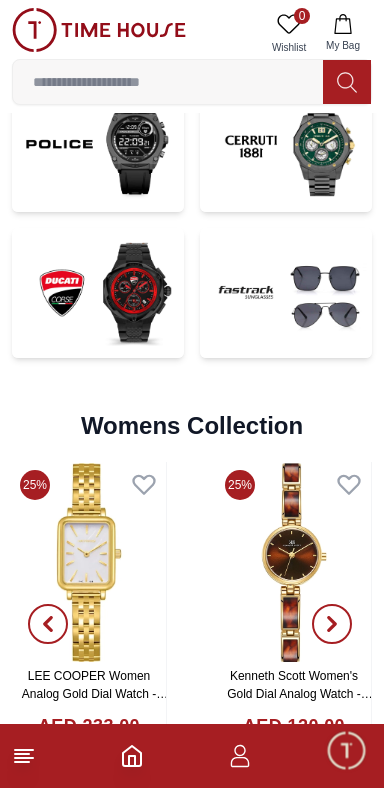 click at bounding box center [286, 293] 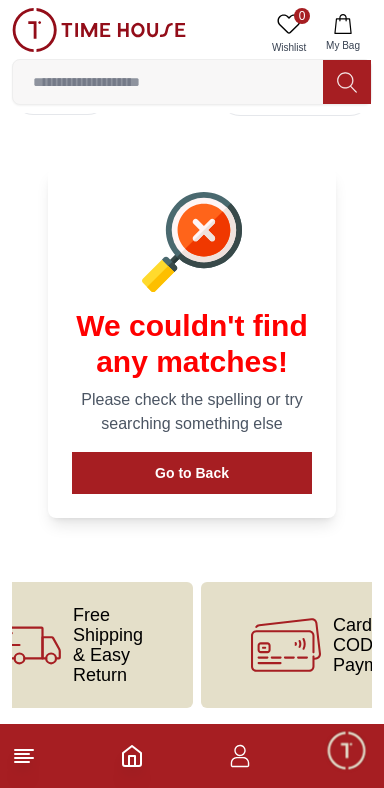 scroll, scrollTop: 726, scrollLeft: 0, axis: vertical 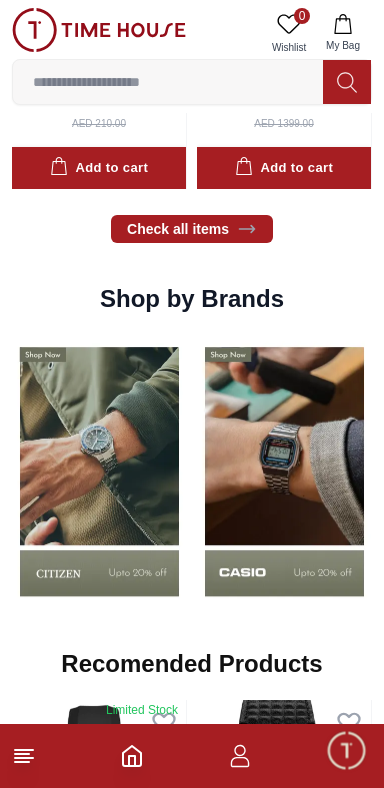 click at bounding box center (99, 472) 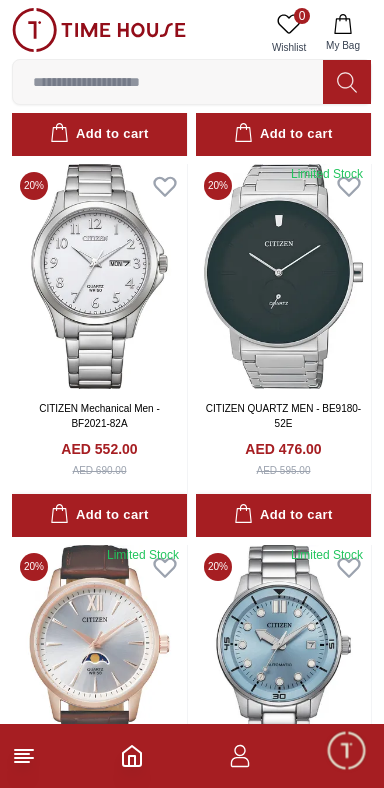 scroll, scrollTop: 2366, scrollLeft: 0, axis: vertical 